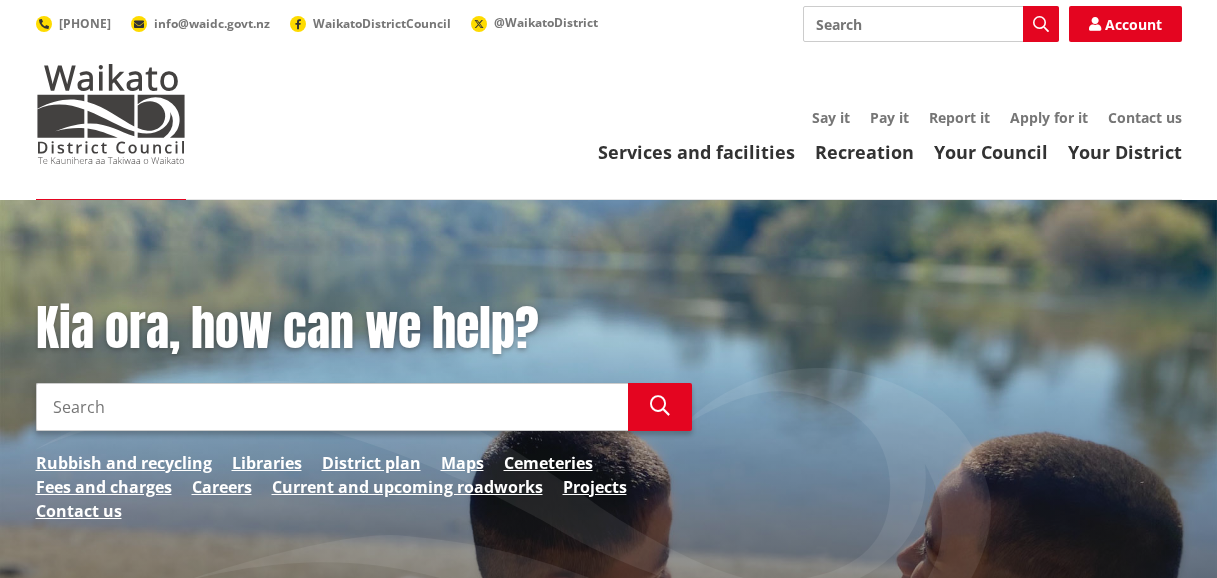 scroll, scrollTop: 0, scrollLeft: 0, axis: both 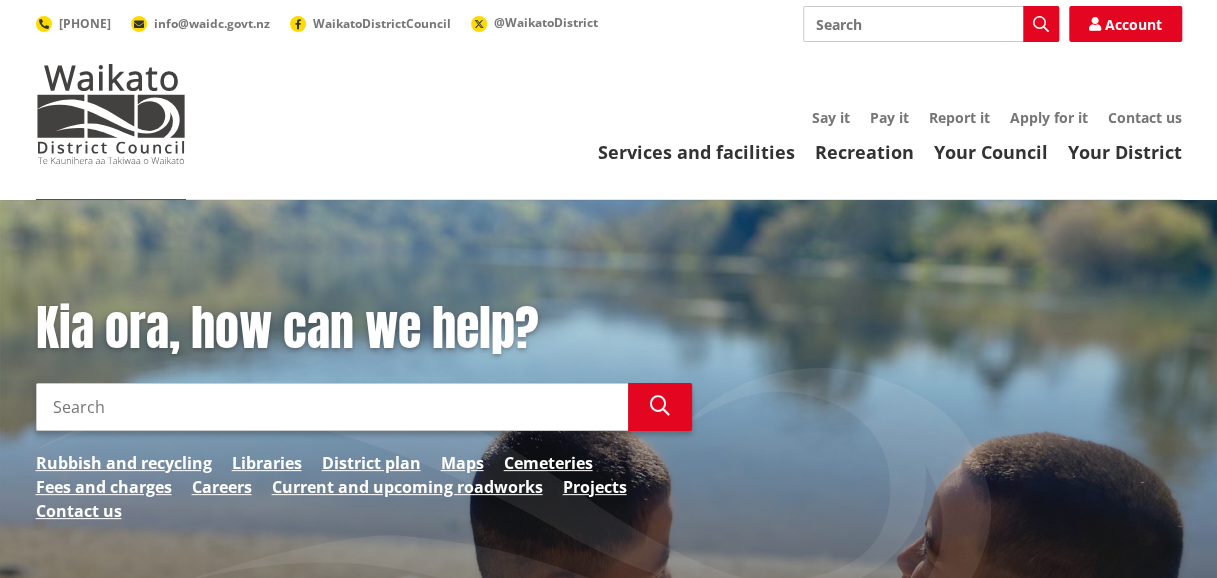 click on "Search" at bounding box center (931, 24) 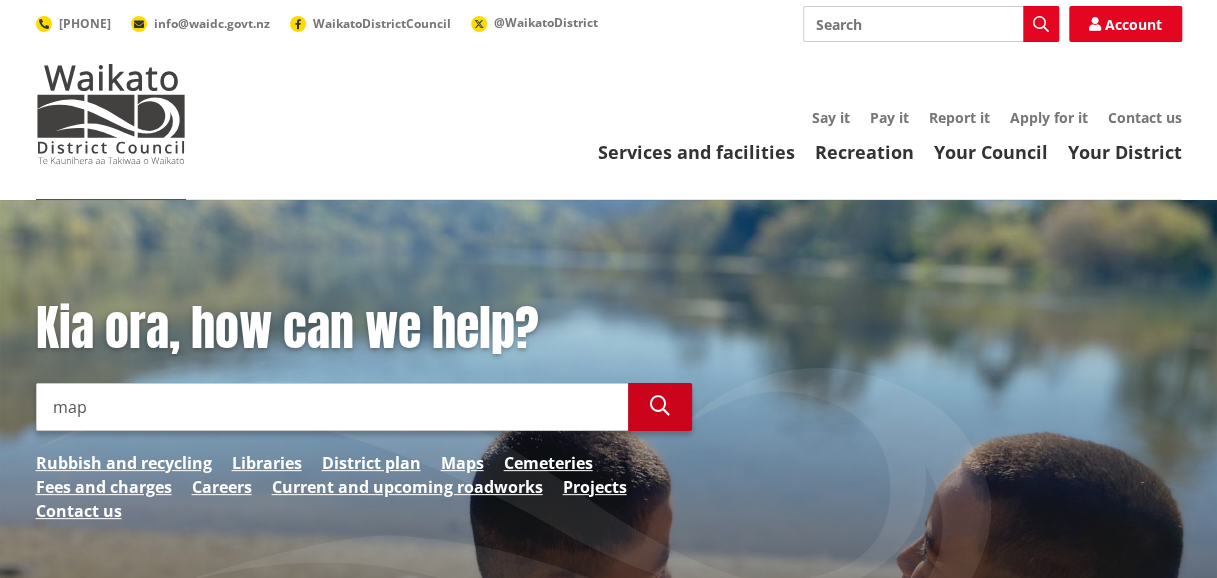 type on "map" 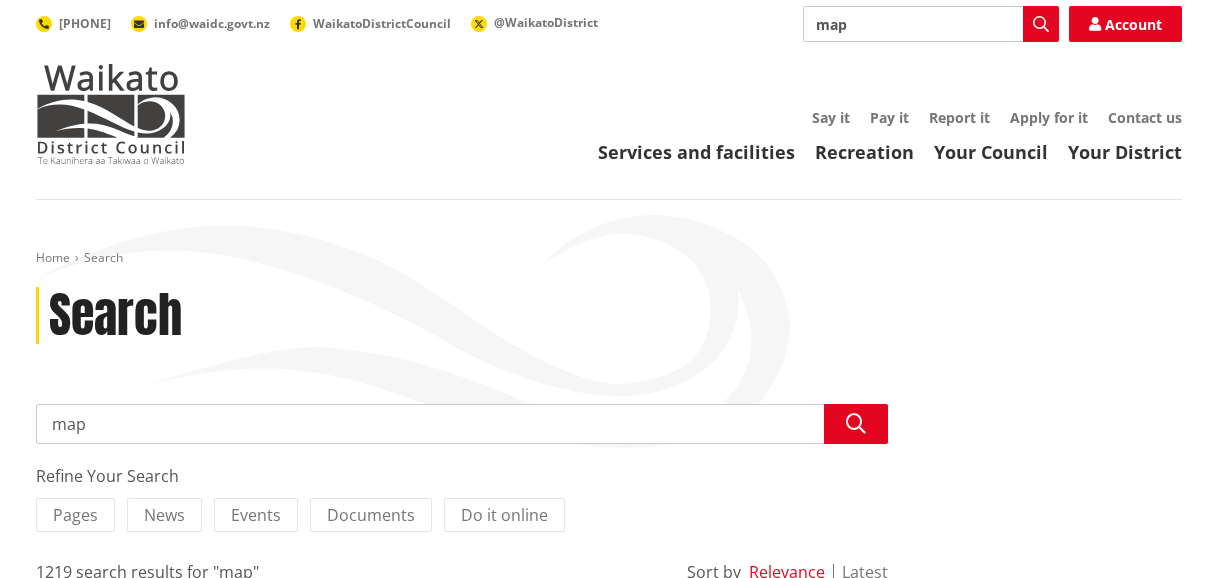 scroll, scrollTop: 0, scrollLeft: 0, axis: both 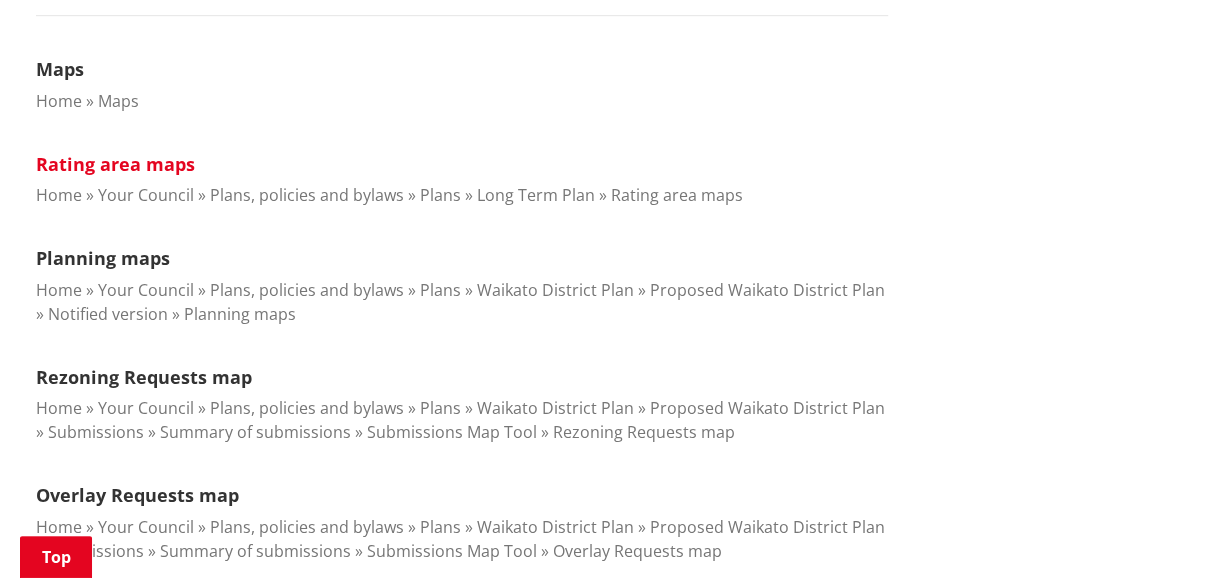 click on "Rating area maps" at bounding box center (115, 164) 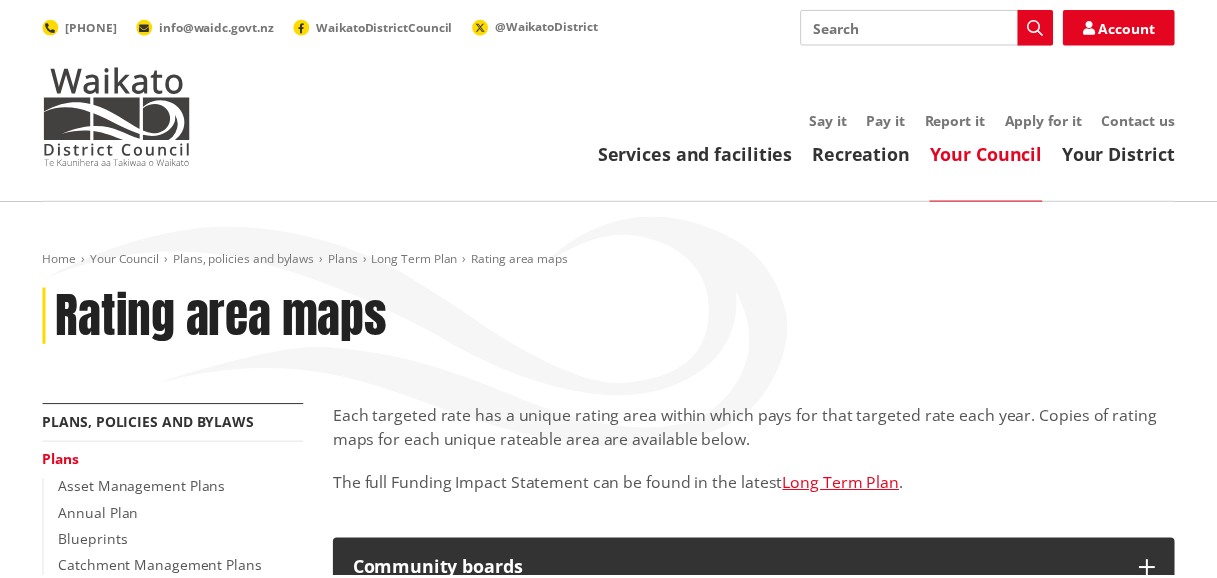 scroll, scrollTop: 0, scrollLeft: 0, axis: both 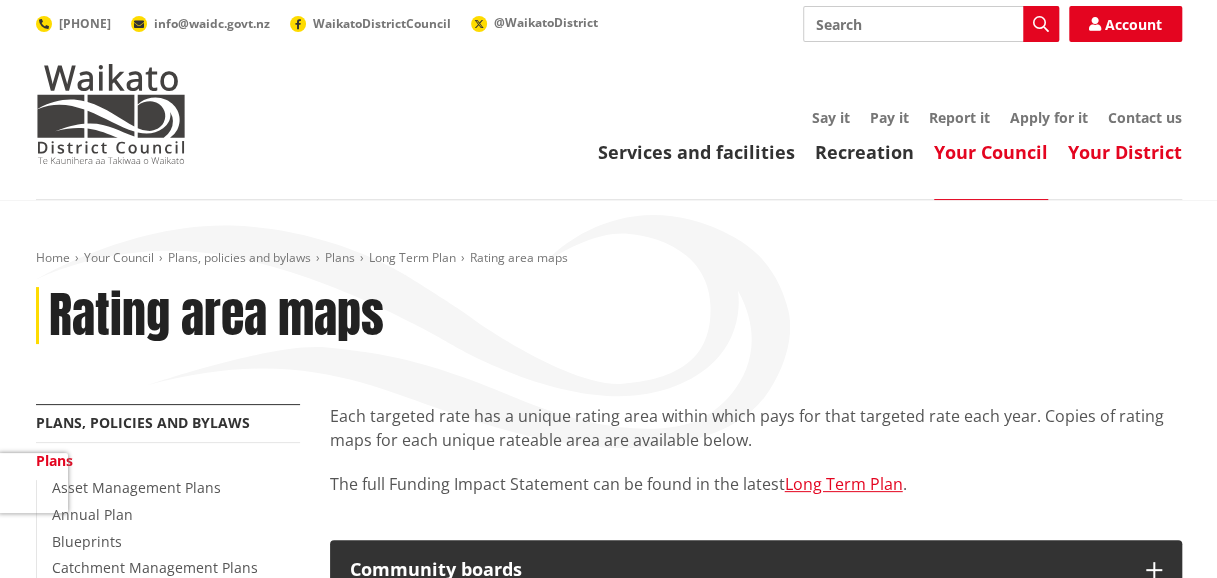 click on "Your District" at bounding box center (1125, 152) 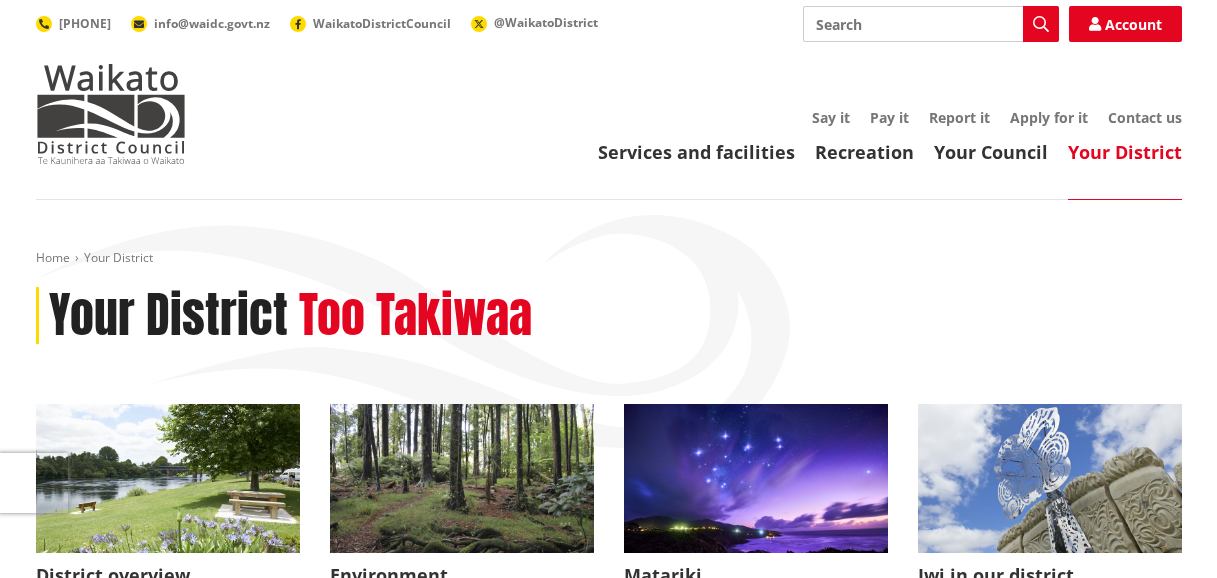 scroll, scrollTop: 0, scrollLeft: 0, axis: both 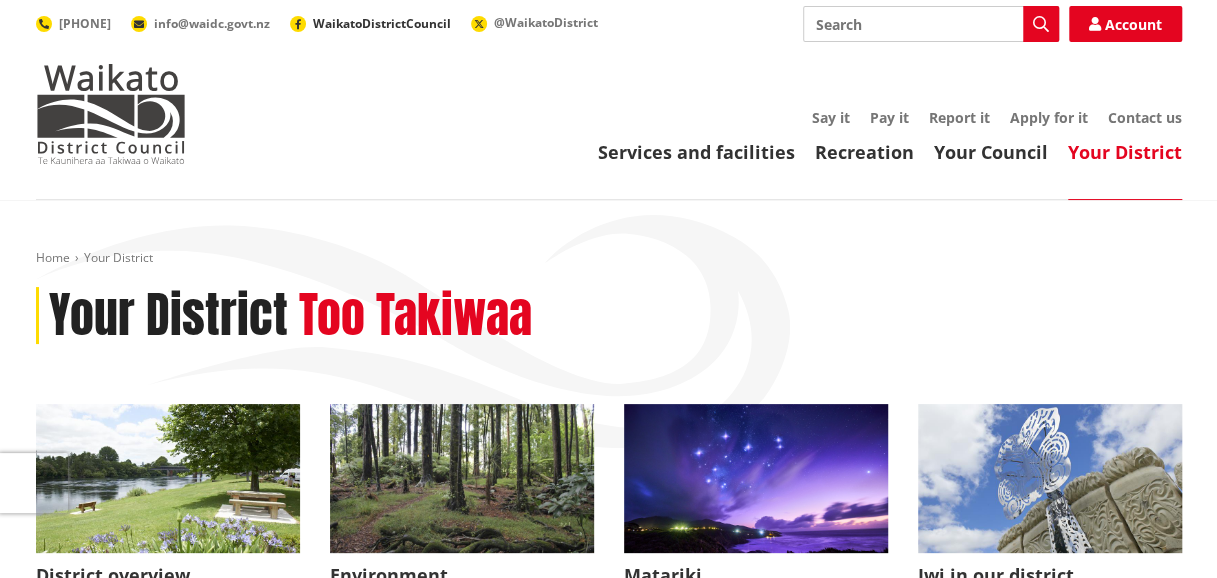 click on "WaikatoDistrictCouncil" at bounding box center [382, 23] 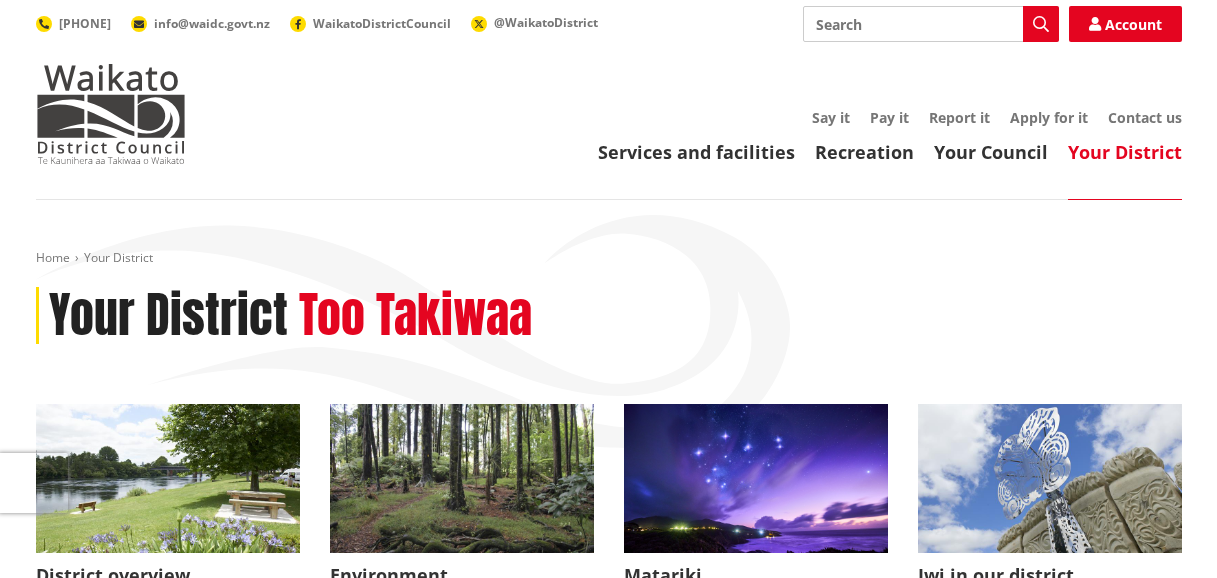 scroll, scrollTop: 0, scrollLeft: 0, axis: both 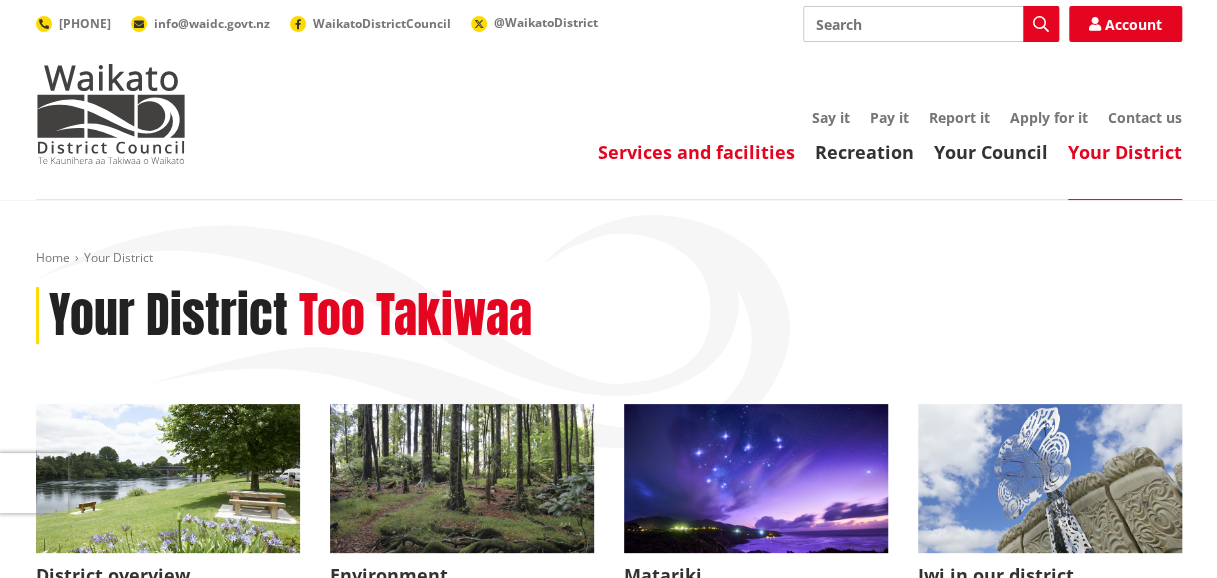click on "Services and facilities" at bounding box center (696, 152) 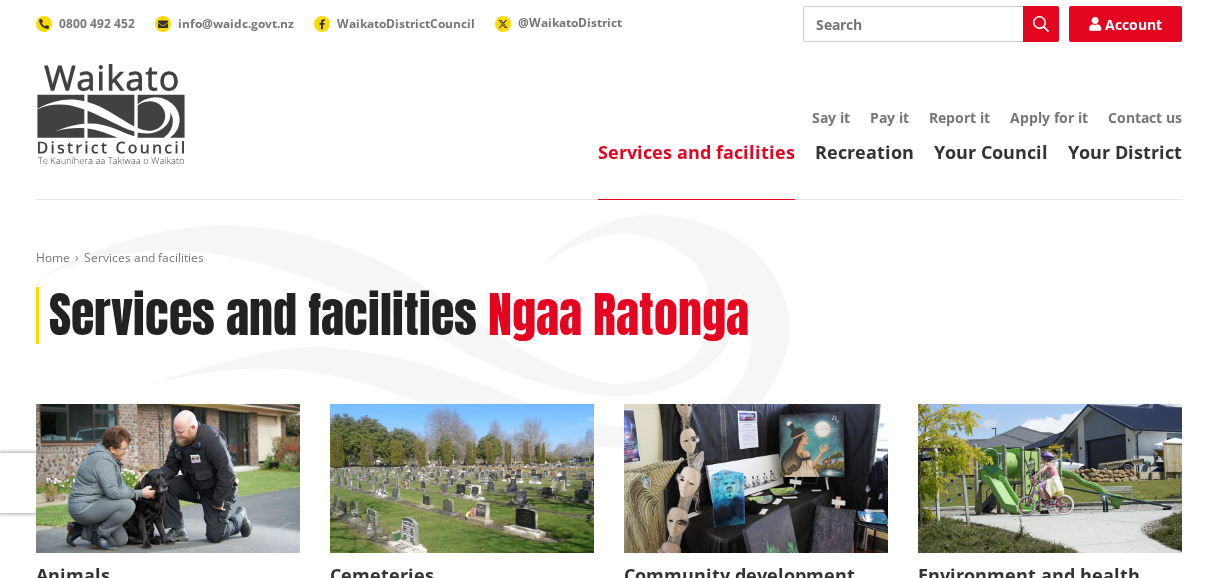 scroll, scrollTop: 0, scrollLeft: 0, axis: both 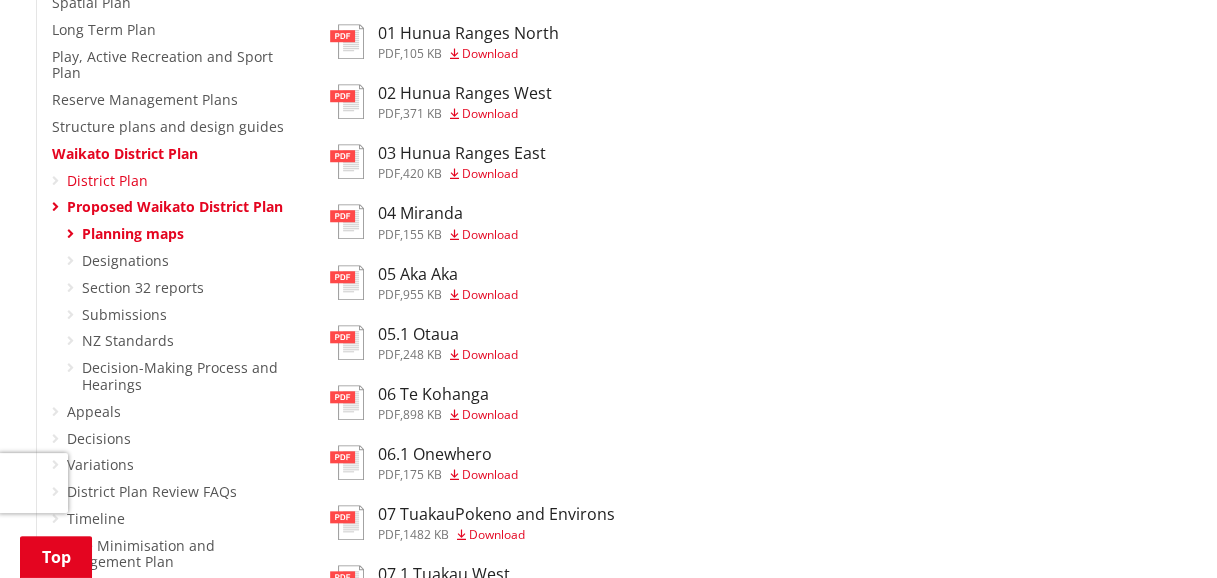 click on "District Plan" at bounding box center (107, 180) 